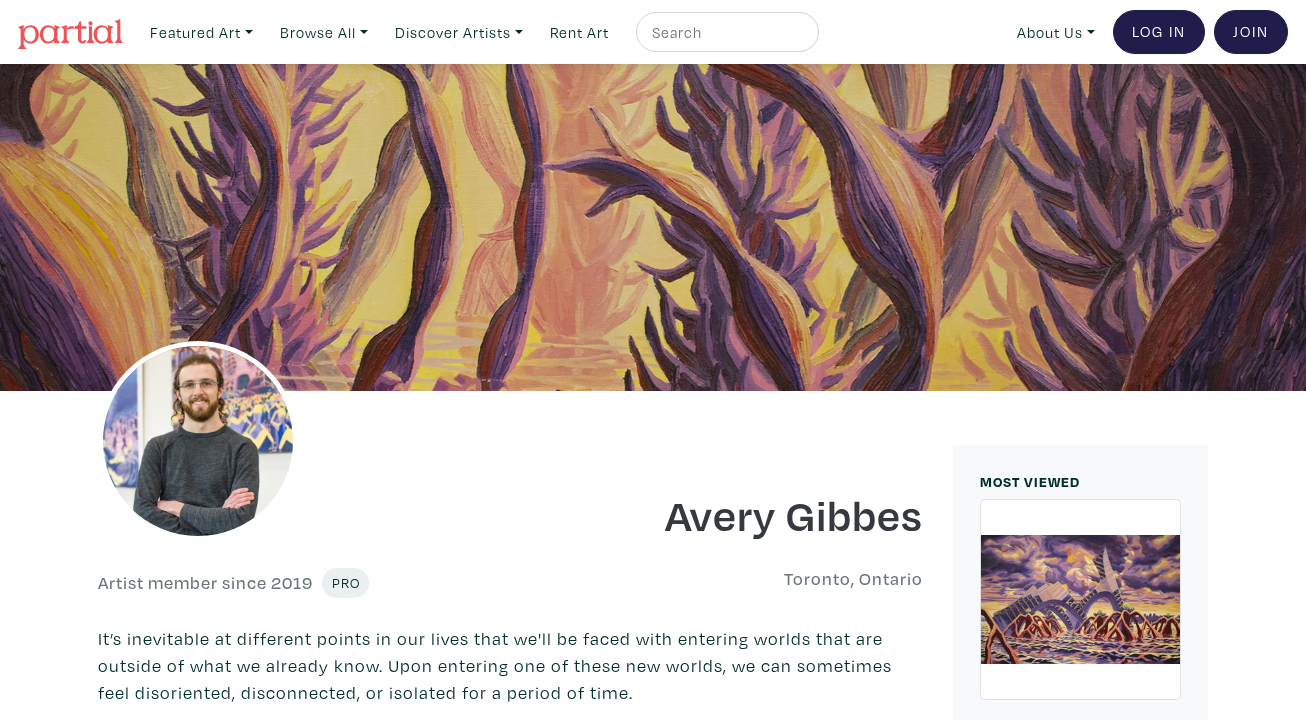 scroll, scrollTop: 0, scrollLeft: 0, axis: both 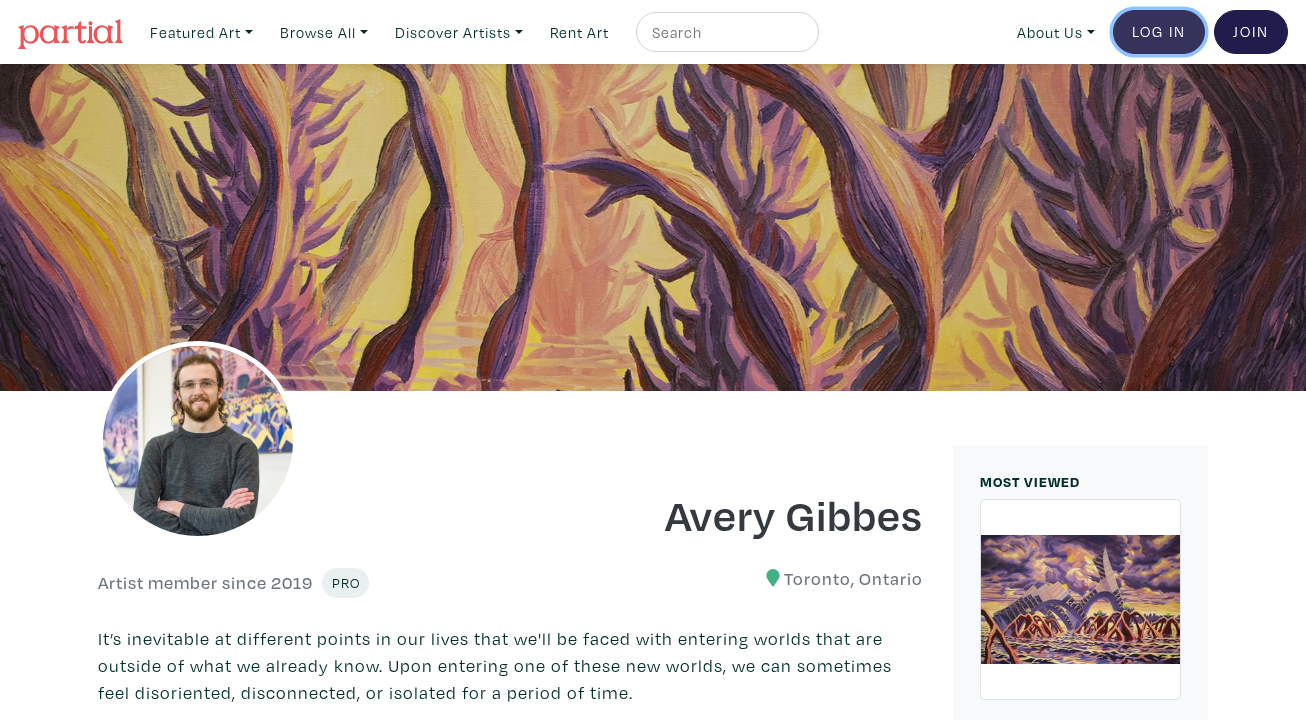 click on "Log In" at bounding box center [1159, 32] 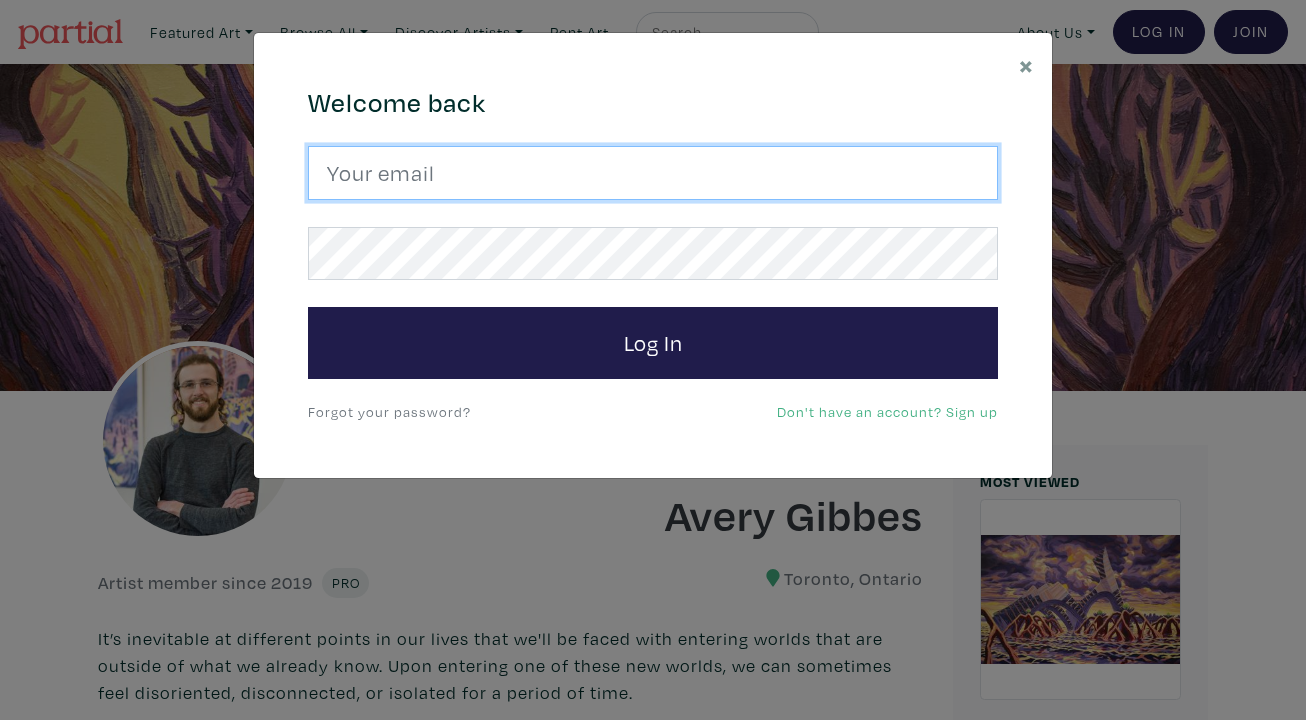 click at bounding box center (653, 173) 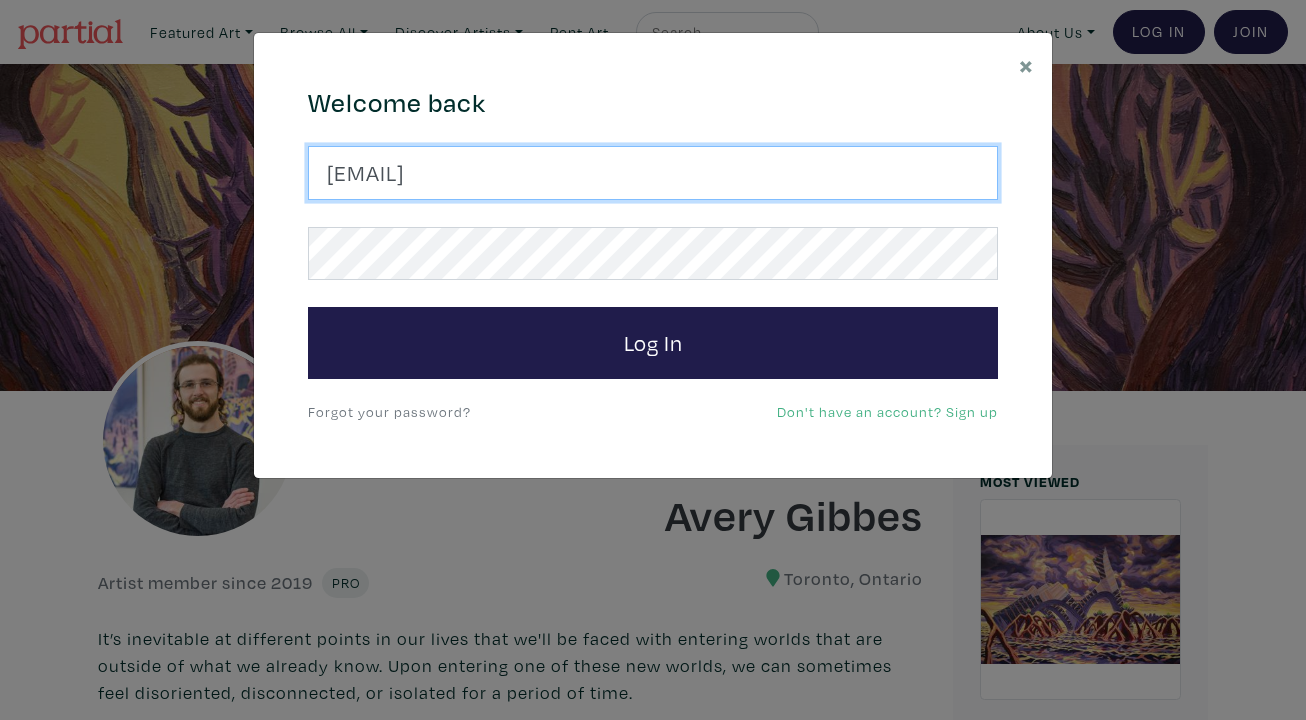 type on "avery.gibbes@gmail.com" 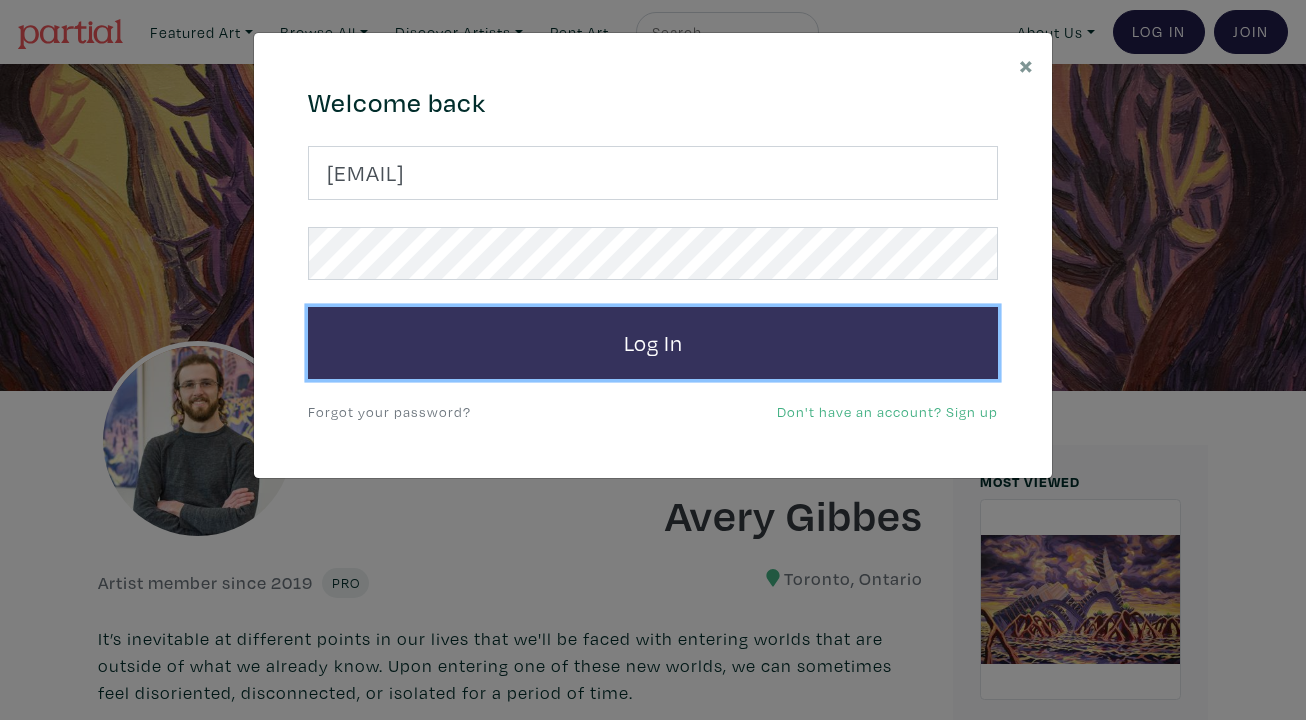 click on "Log In" at bounding box center (653, 343) 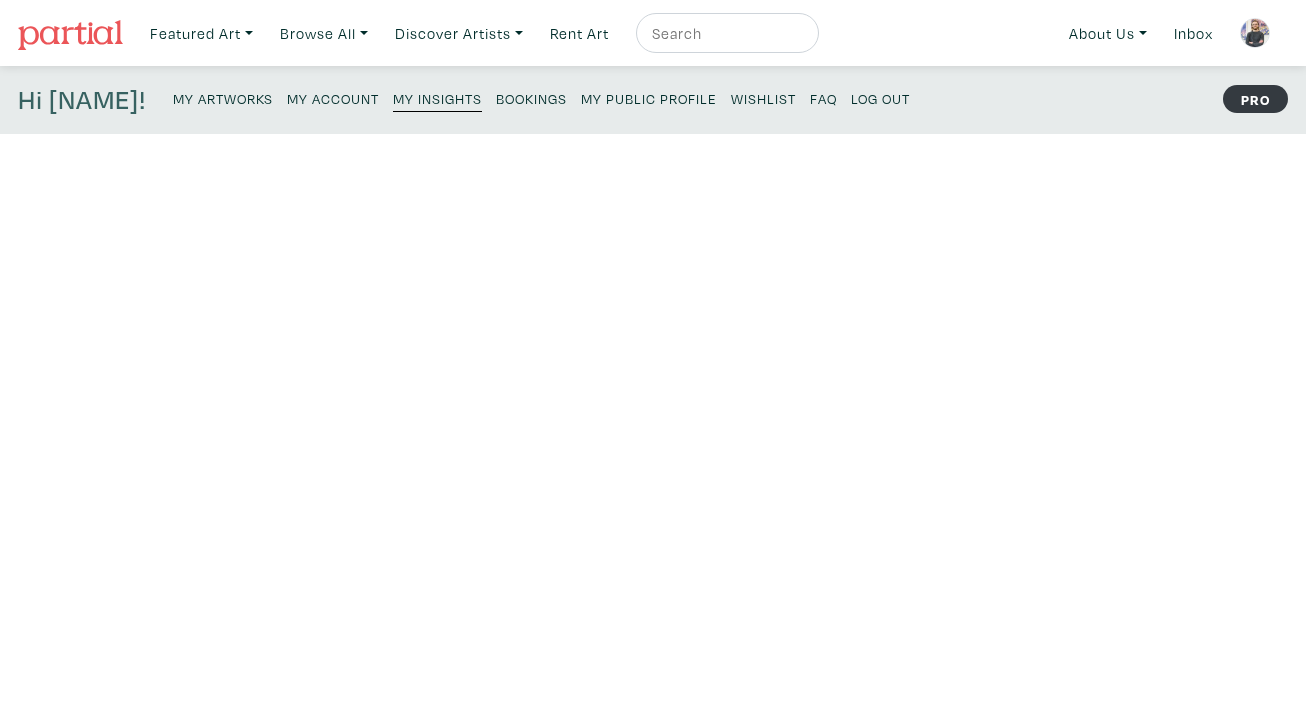 scroll, scrollTop: 0, scrollLeft: 0, axis: both 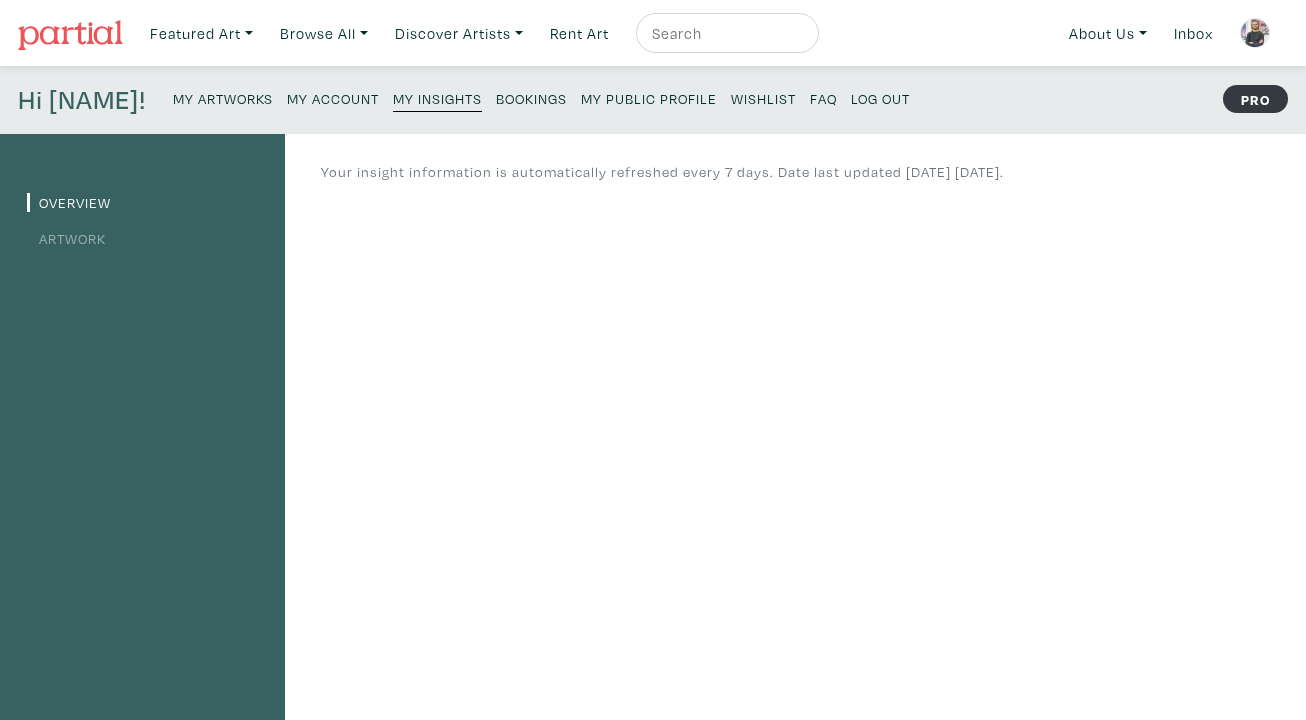 click on "My Account" at bounding box center (333, 97) 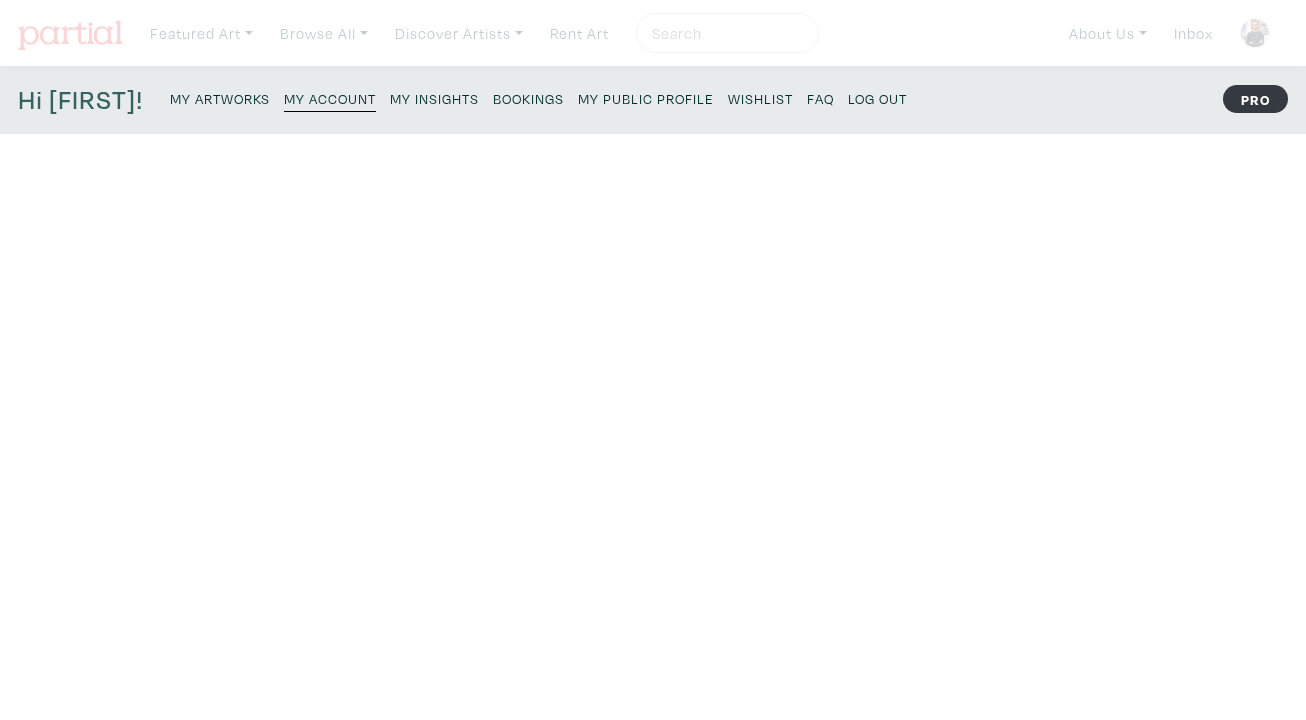 scroll, scrollTop: 0, scrollLeft: 0, axis: both 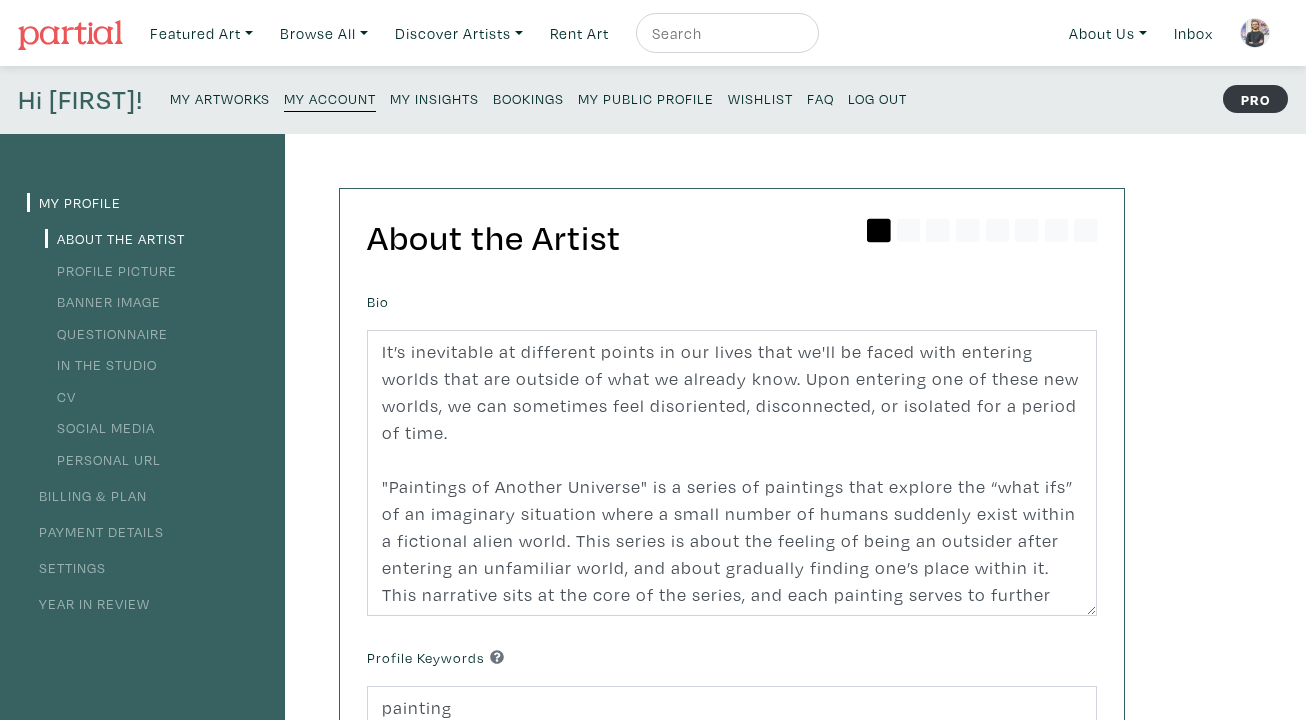 click on "My Artworks" at bounding box center (220, 98) 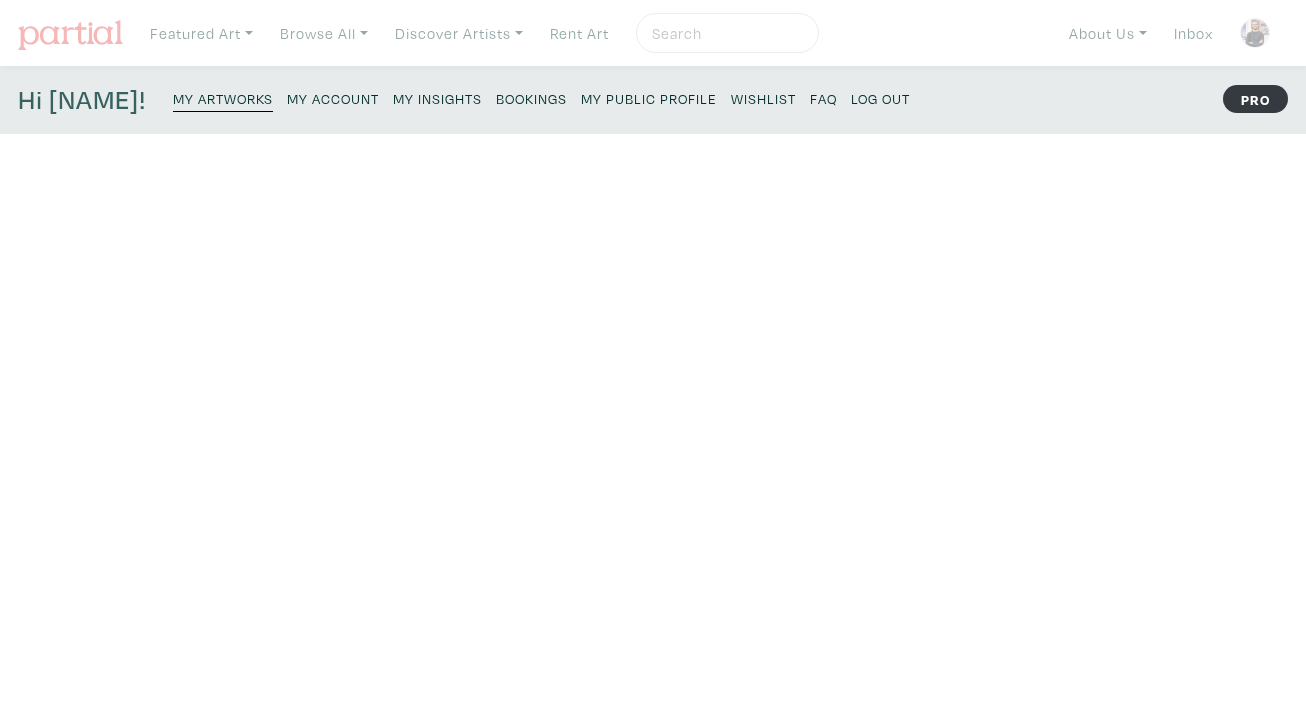 scroll, scrollTop: 0, scrollLeft: 0, axis: both 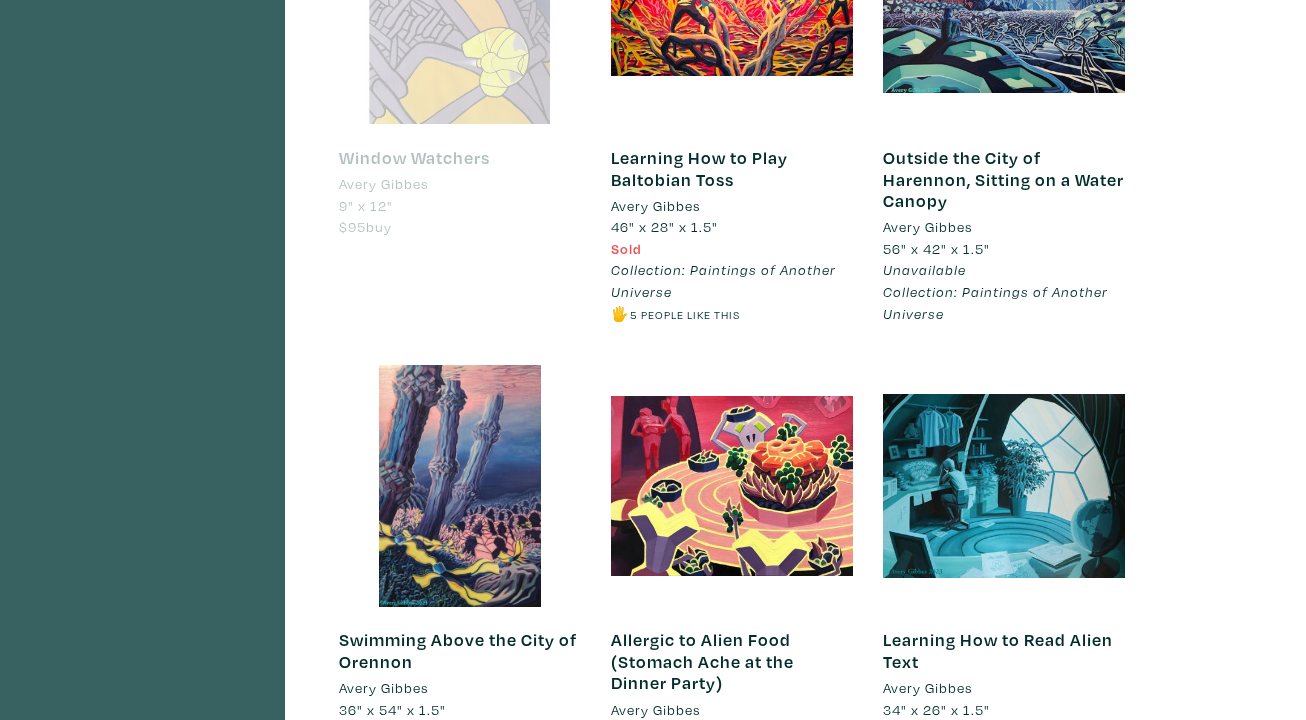 click on "Outside the City of Harennon, Sitting on a Water Canopy" at bounding box center (1003, 179) 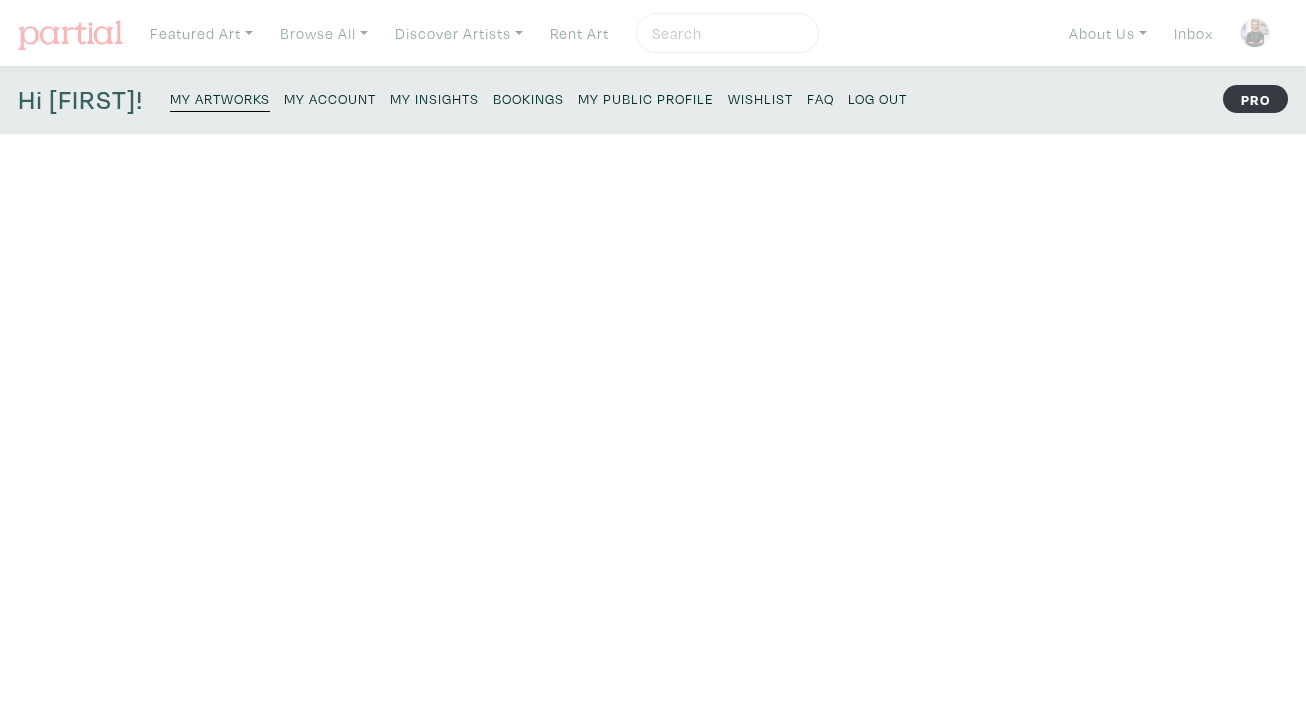 scroll, scrollTop: 0, scrollLeft: 0, axis: both 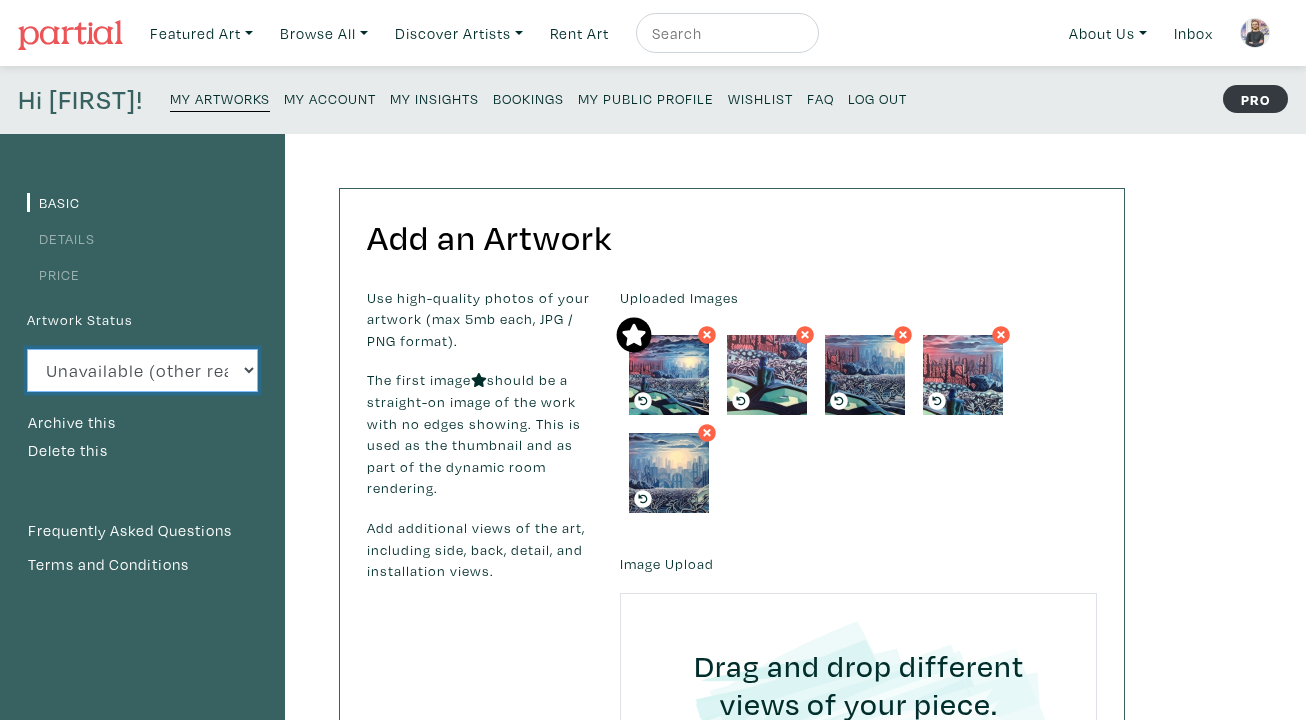 click on "Available
Sold
Rented
Unavailable (other reason)" at bounding box center (142, 370) 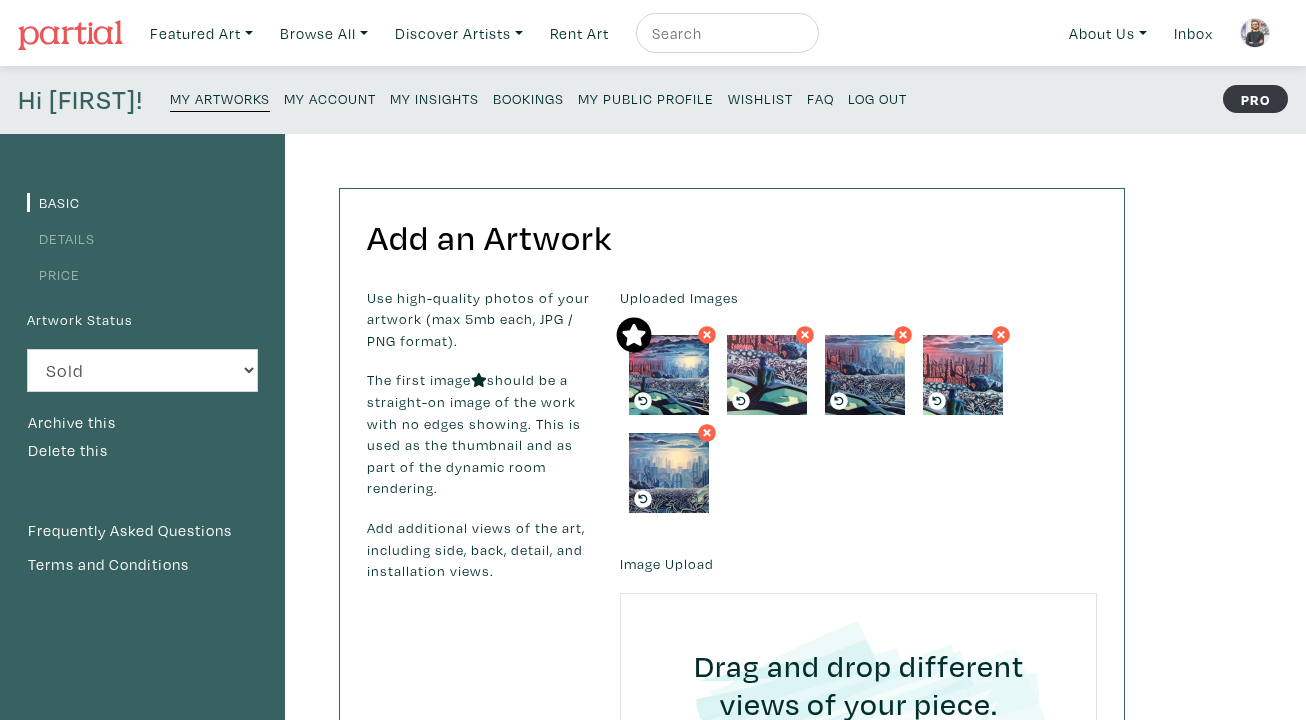 click on "My Artworks" at bounding box center [220, 98] 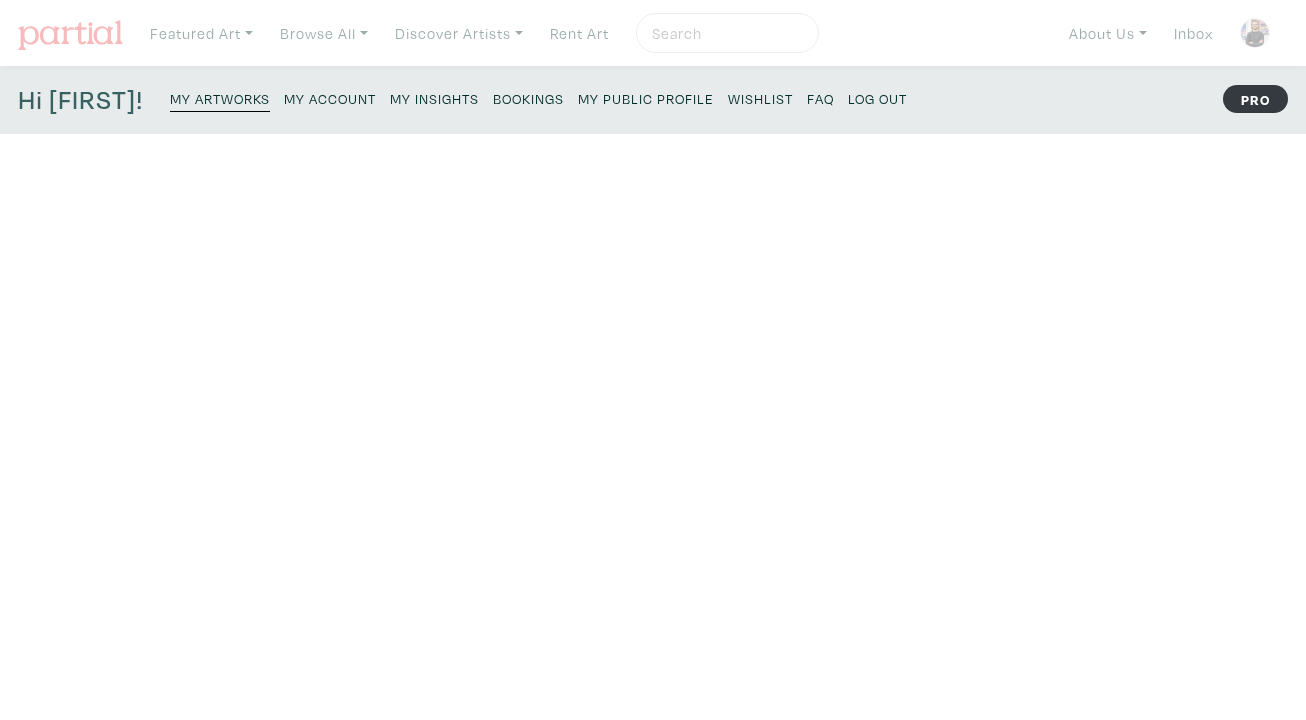 scroll, scrollTop: 0, scrollLeft: 0, axis: both 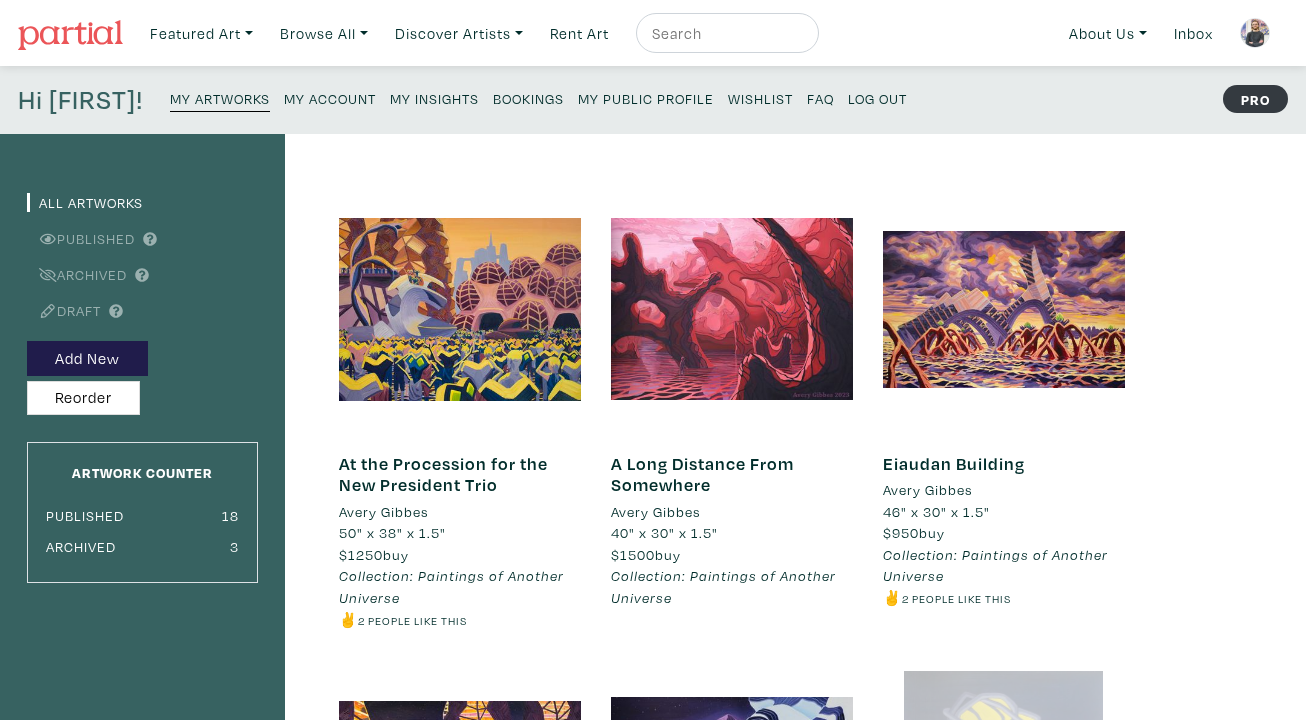 click on "My Public Profile" at bounding box center (646, 98) 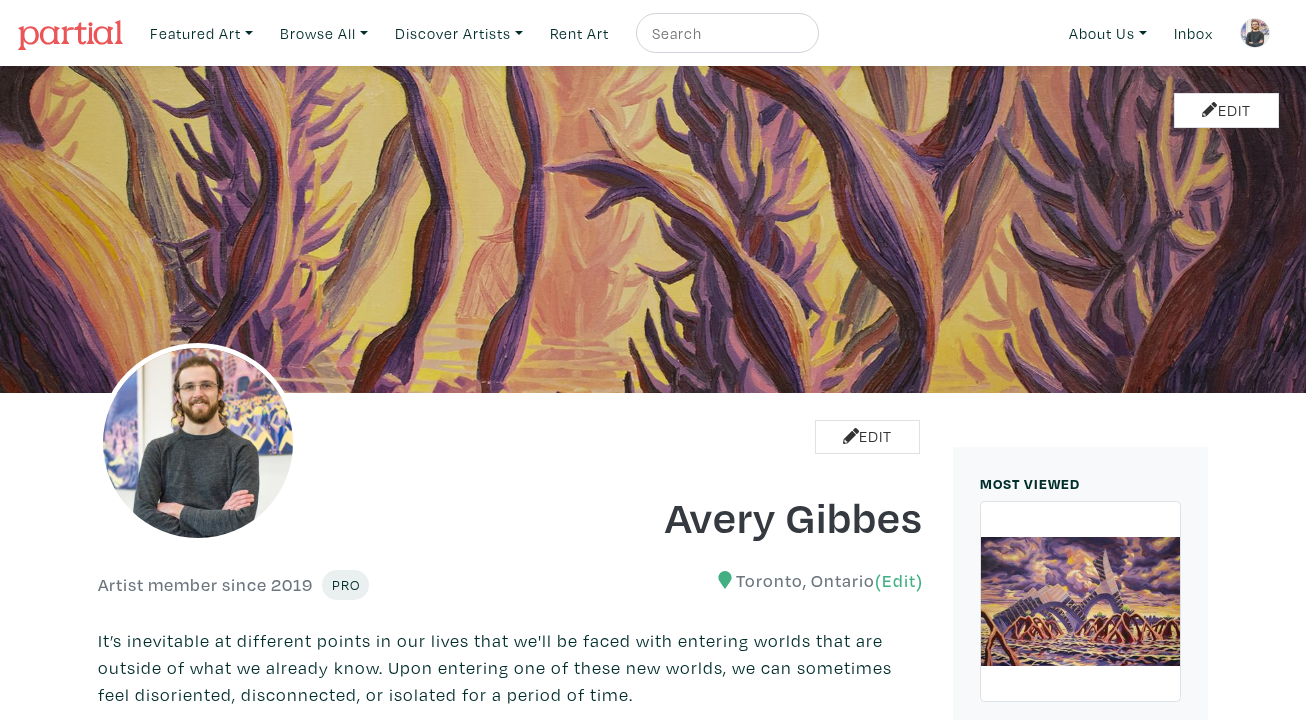 scroll, scrollTop: 0, scrollLeft: 0, axis: both 